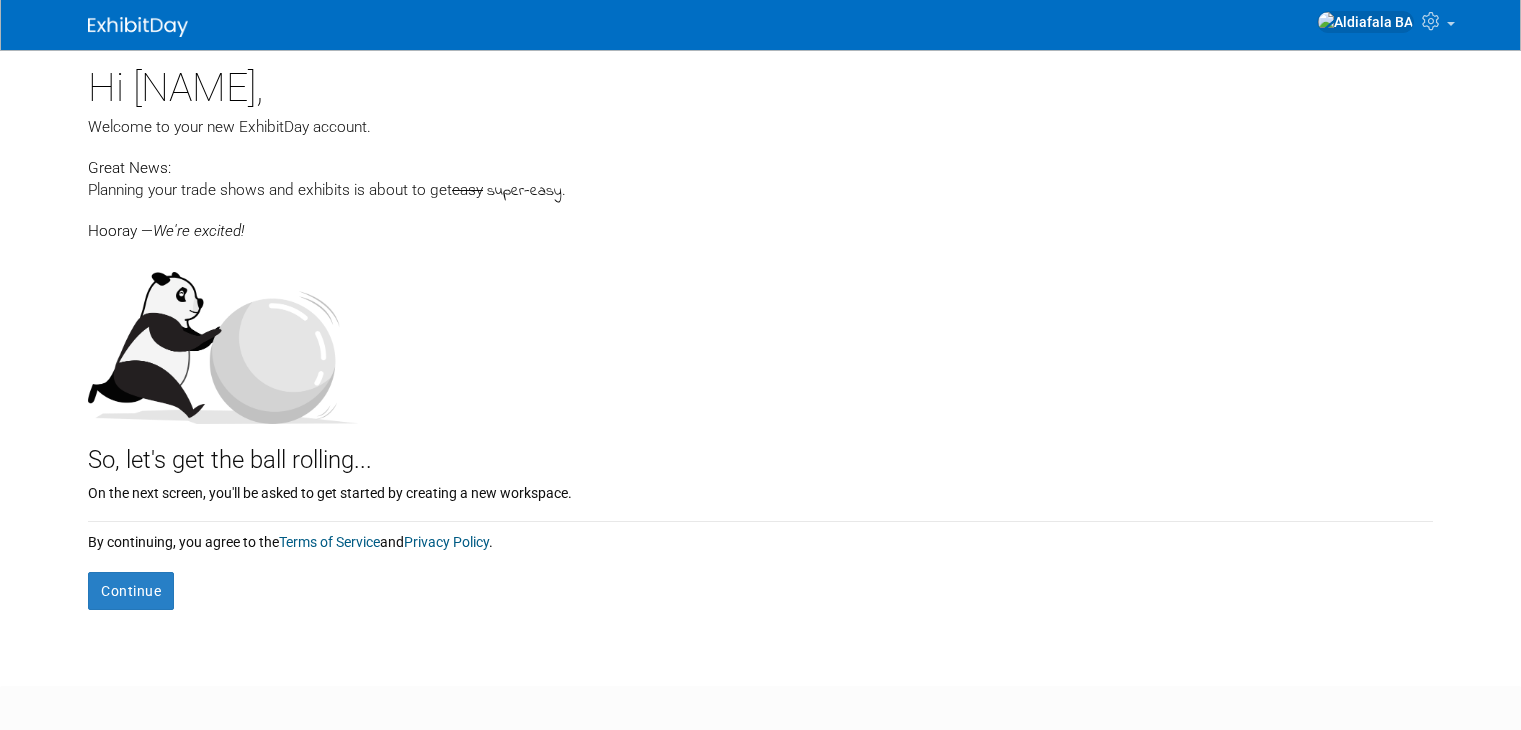 scroll, scrollTop: 0, scrollLeft: 0, axis: both 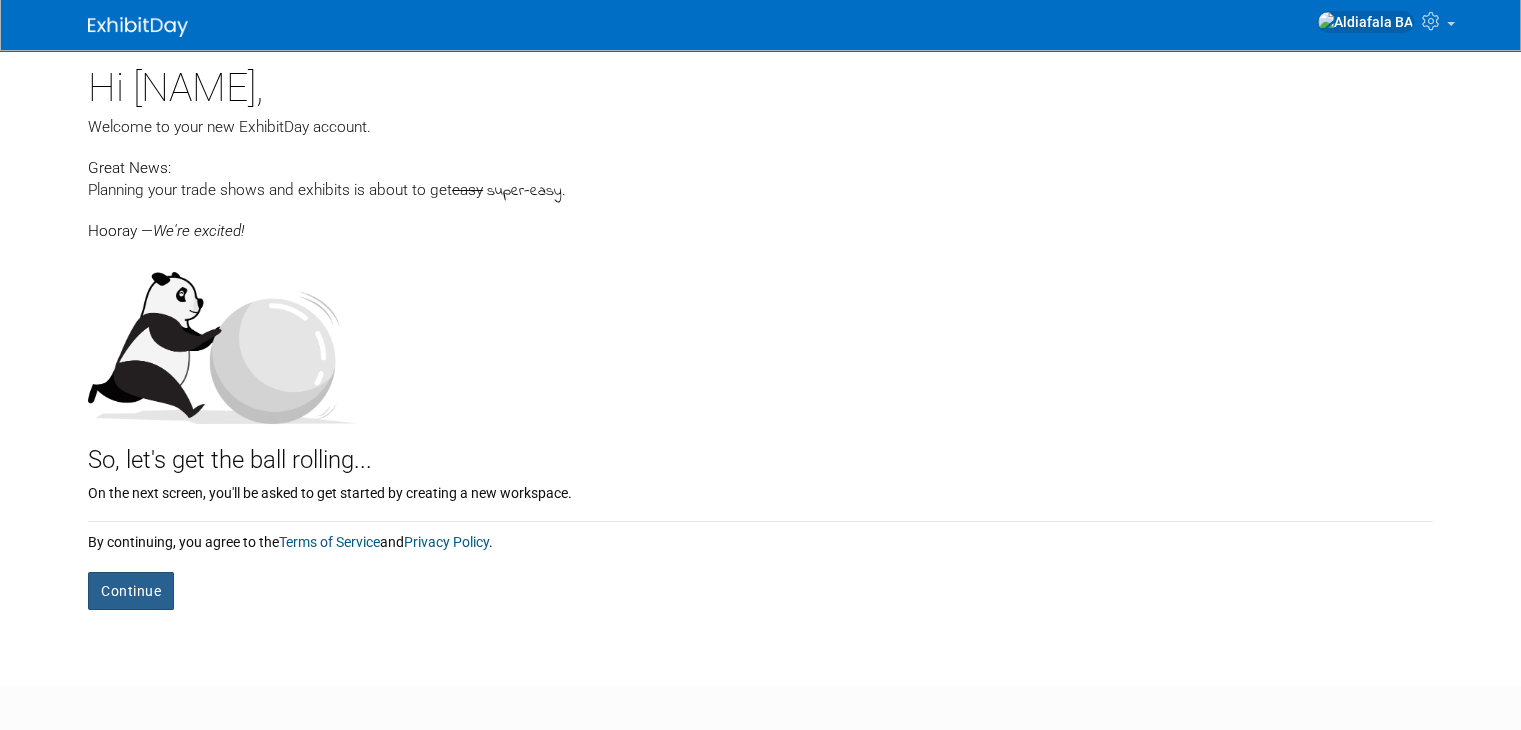 click on "Continue" at bounding box center (131, 591) 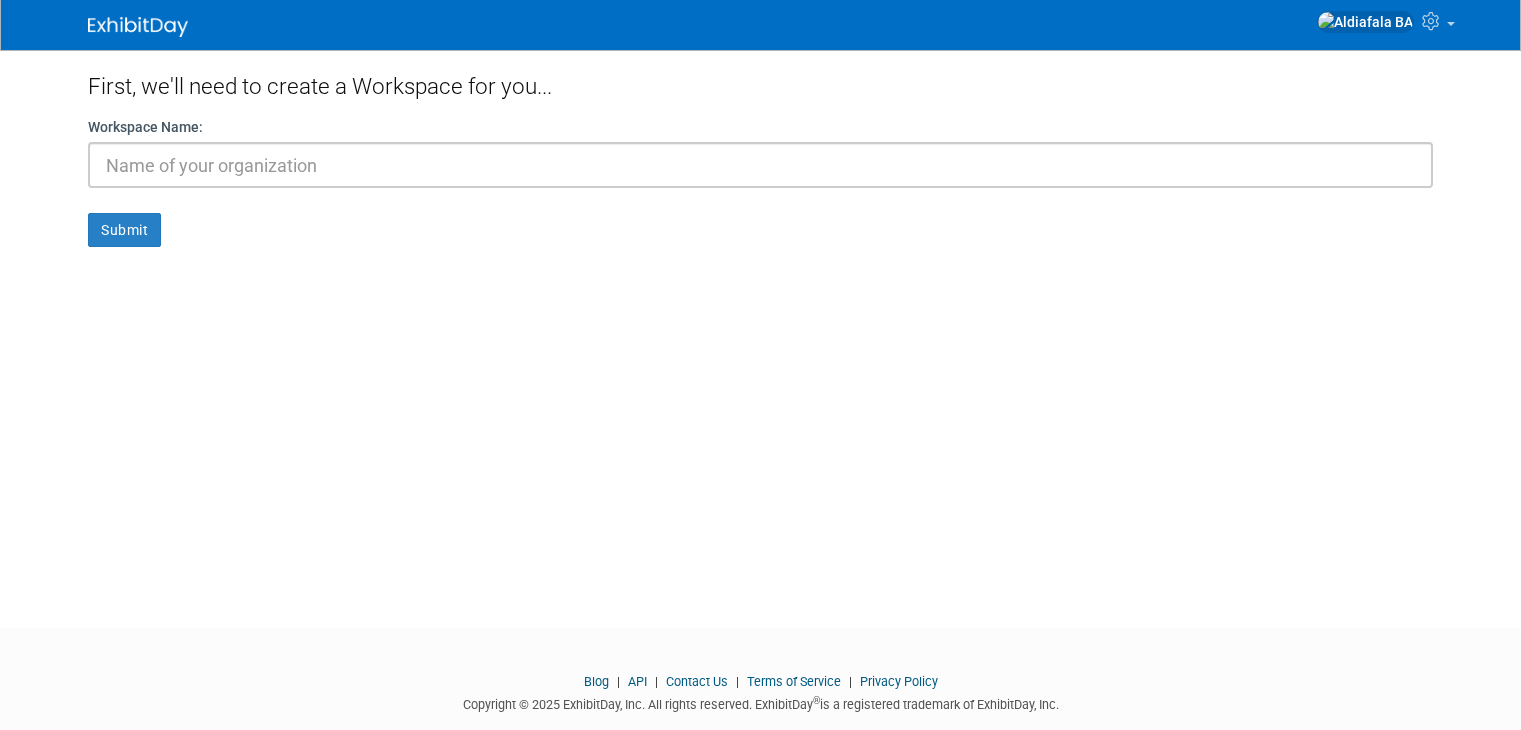 scroll, scrollTop: 0, scrollLeft: 0, axis: both 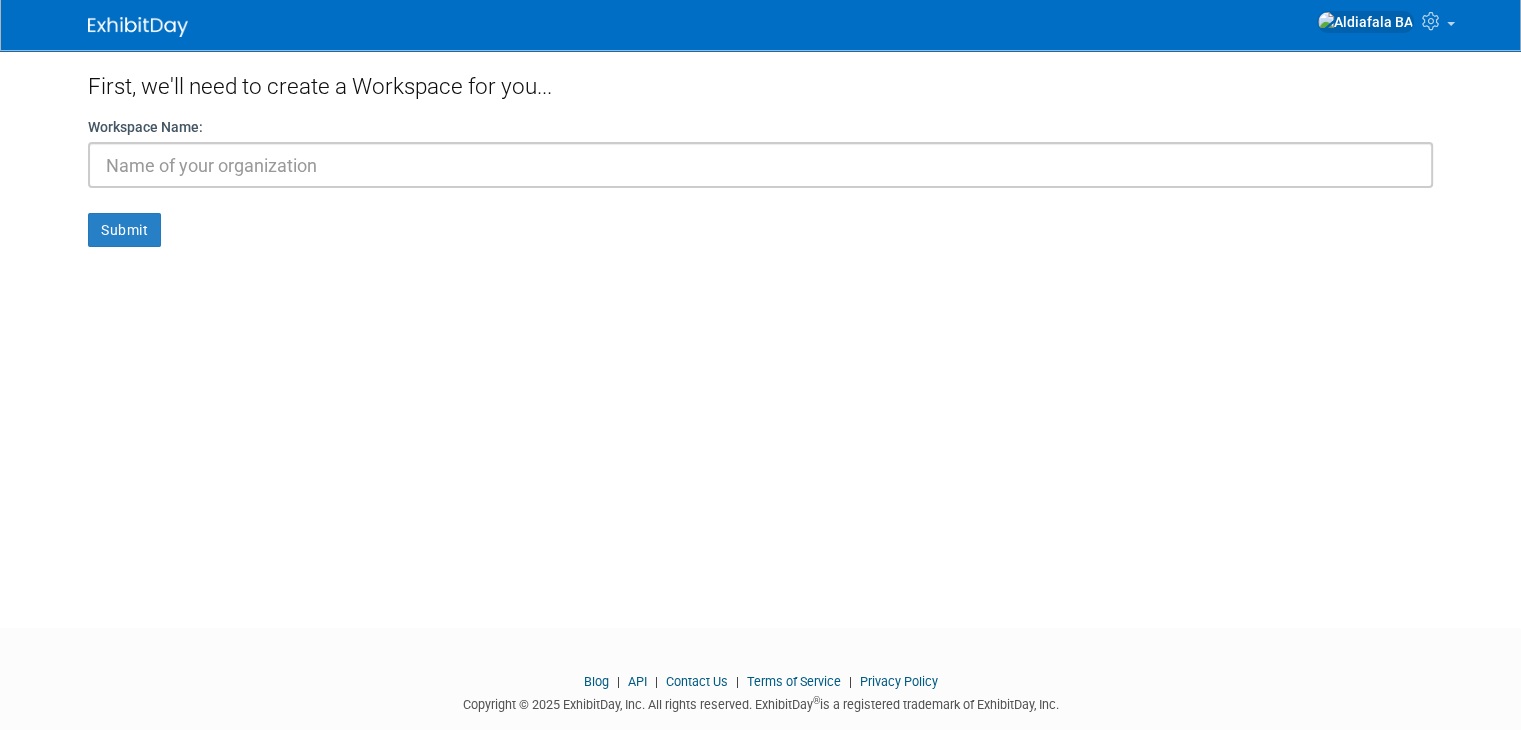 click at bounding box center [760, 165] 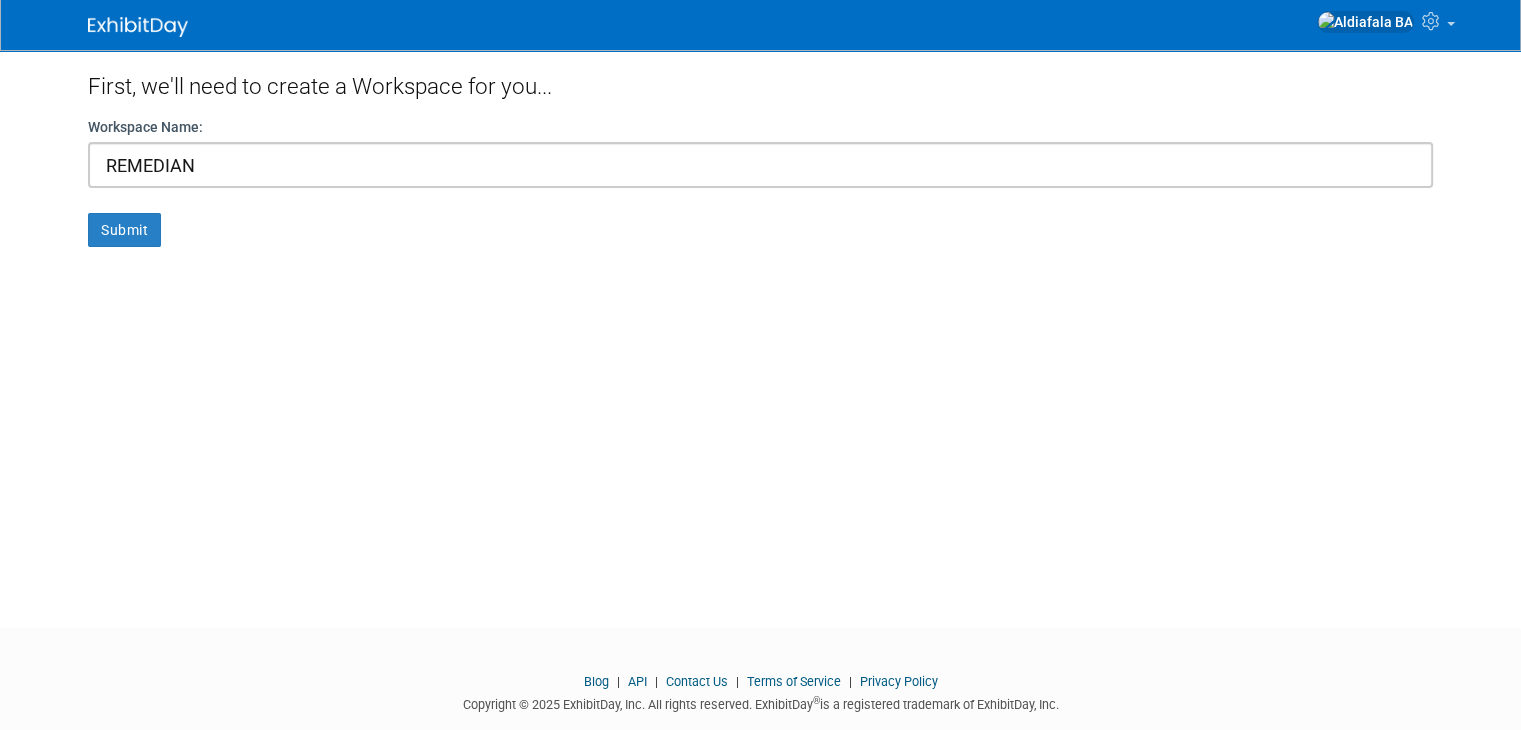 type on "REMEDIAN" 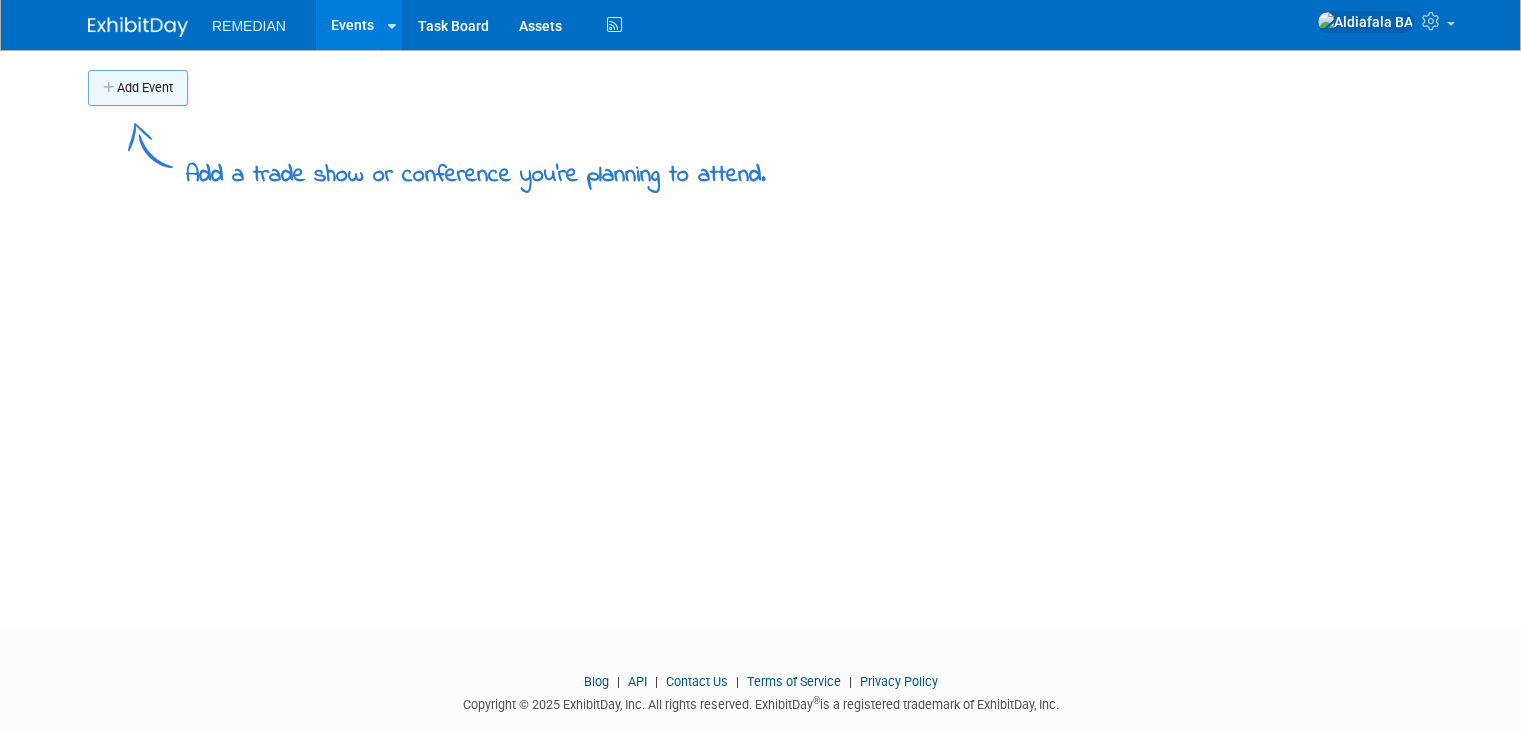 click on "Add Event" at bounding box center (138, 88) 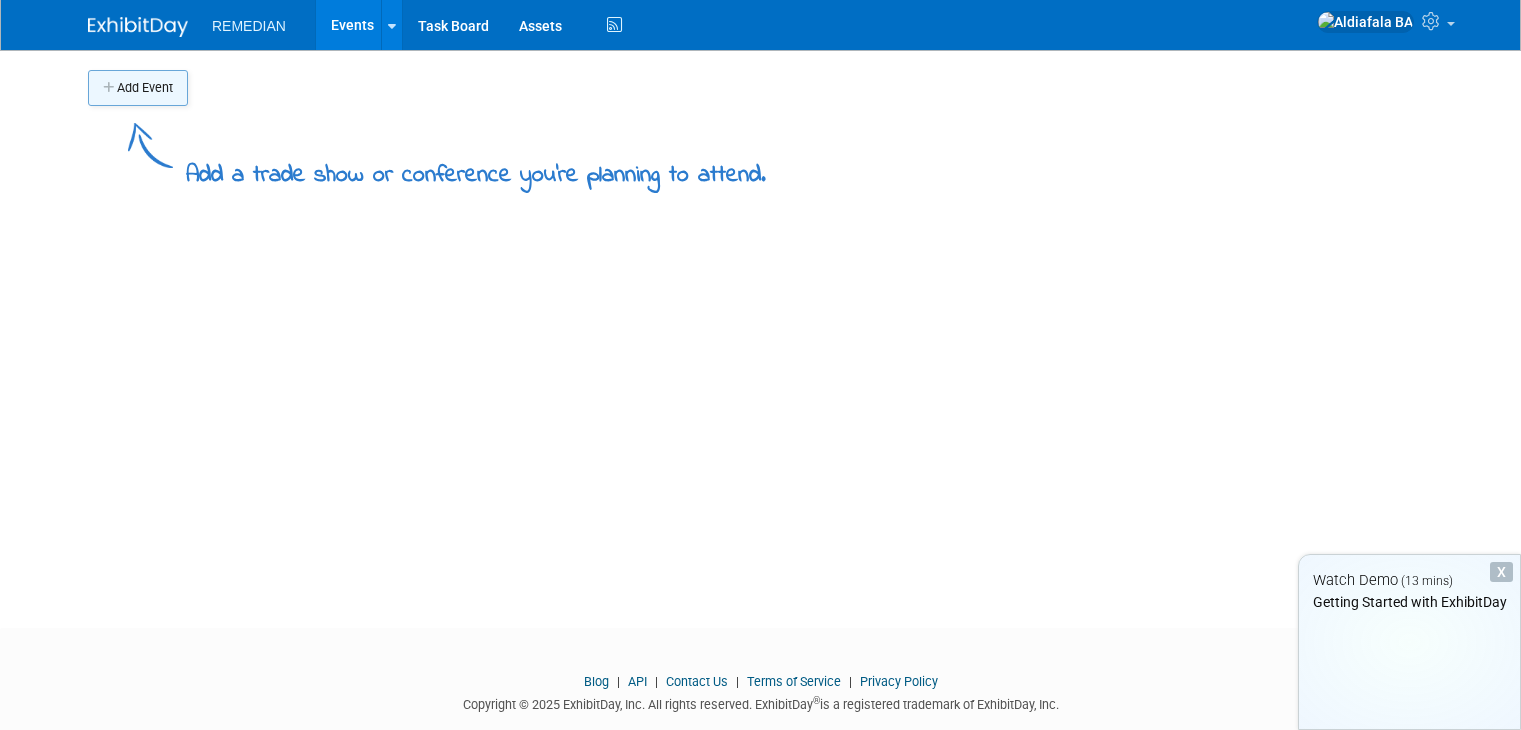 scroll, scrollTop: 0, scrollLeft: 0, axis: both 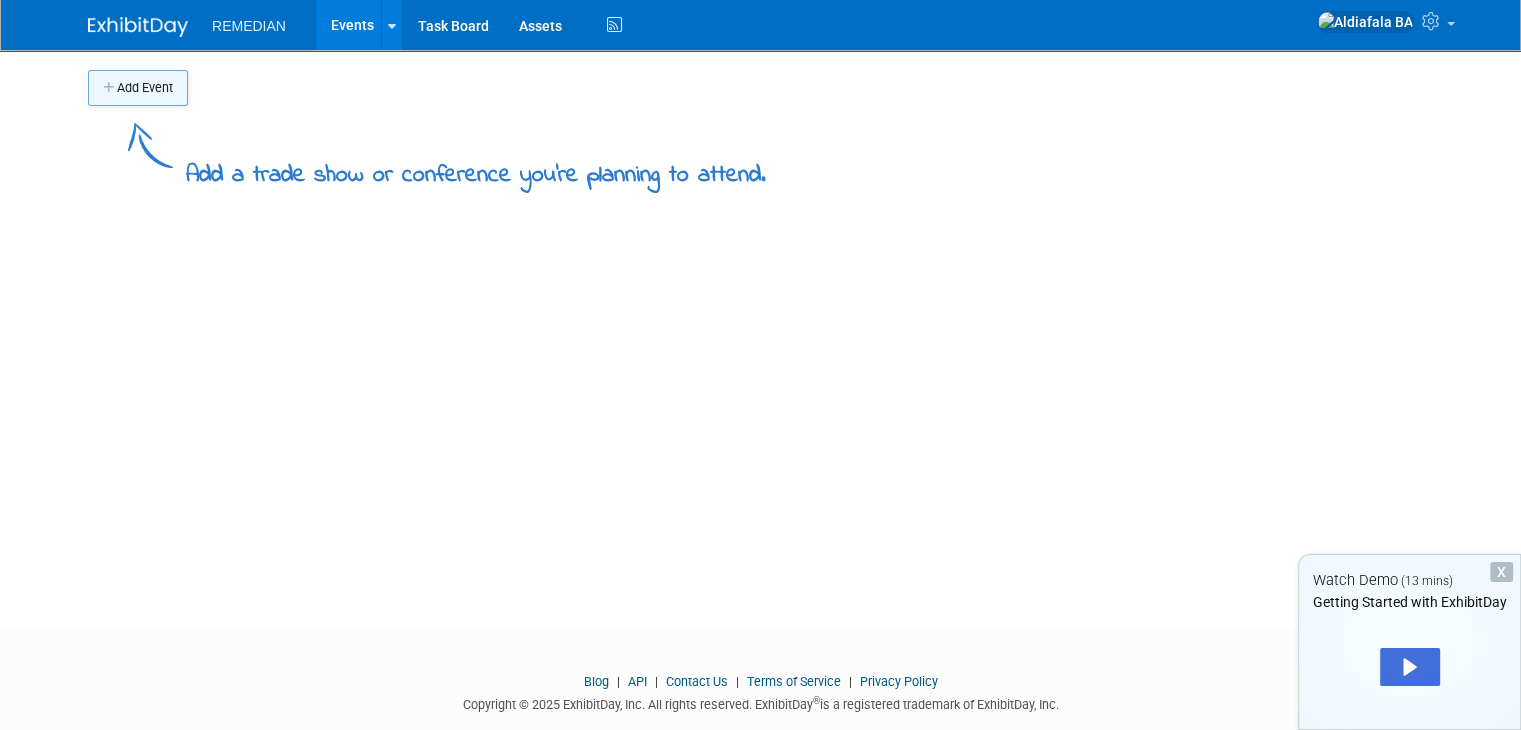 click on "Add Event" at bounding box center [138, 88] 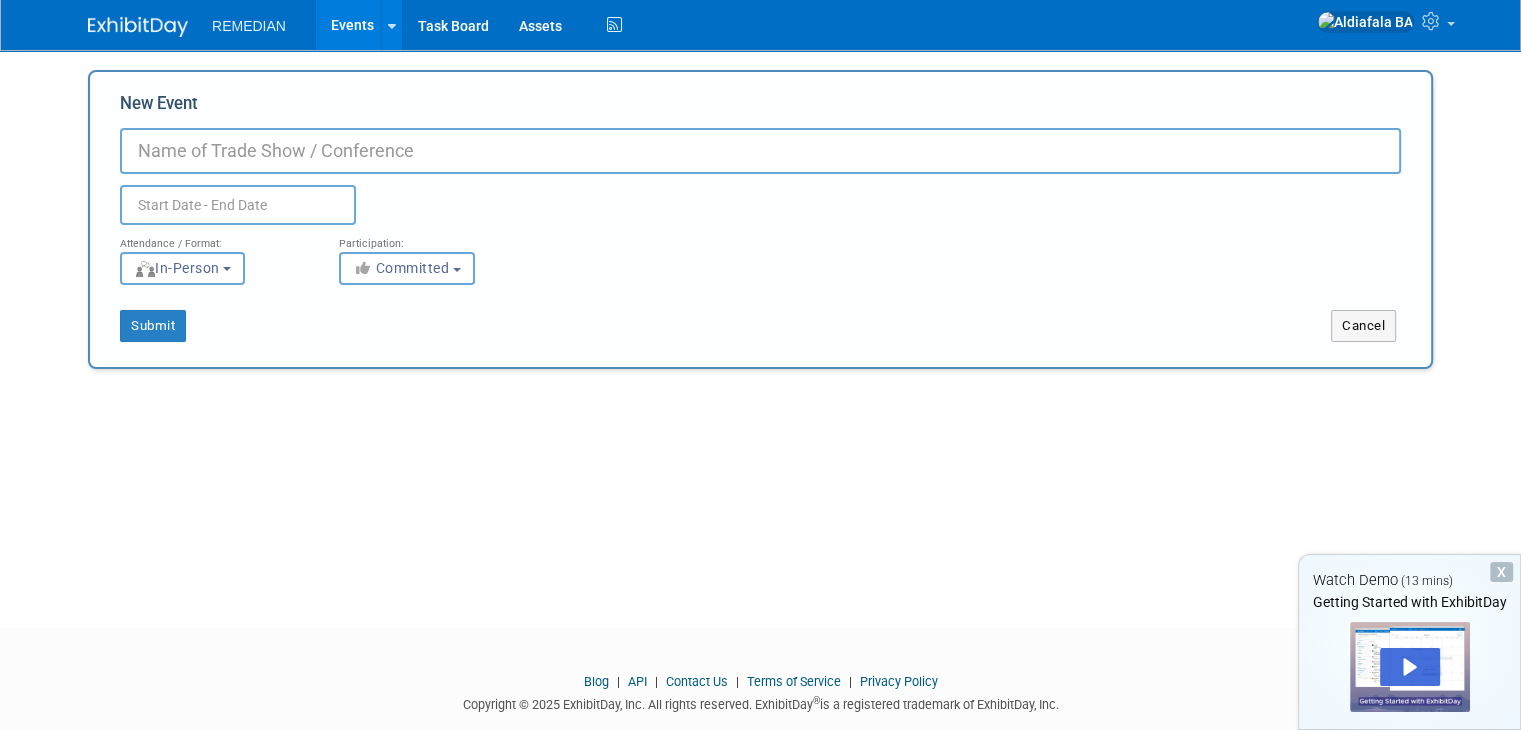 click on "New Event" at bounding box center [760, 151] 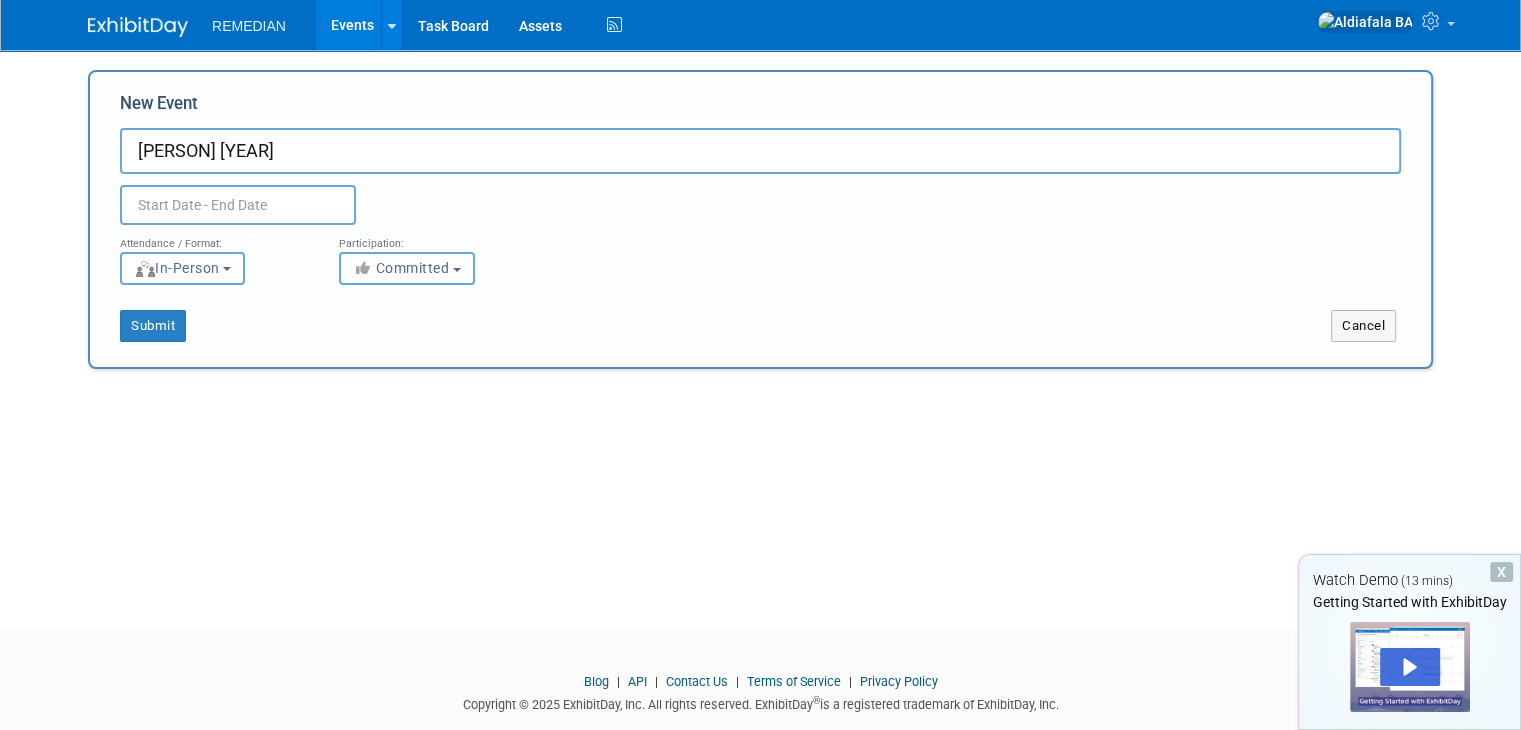 type on "[PERSON] [YEAR]" 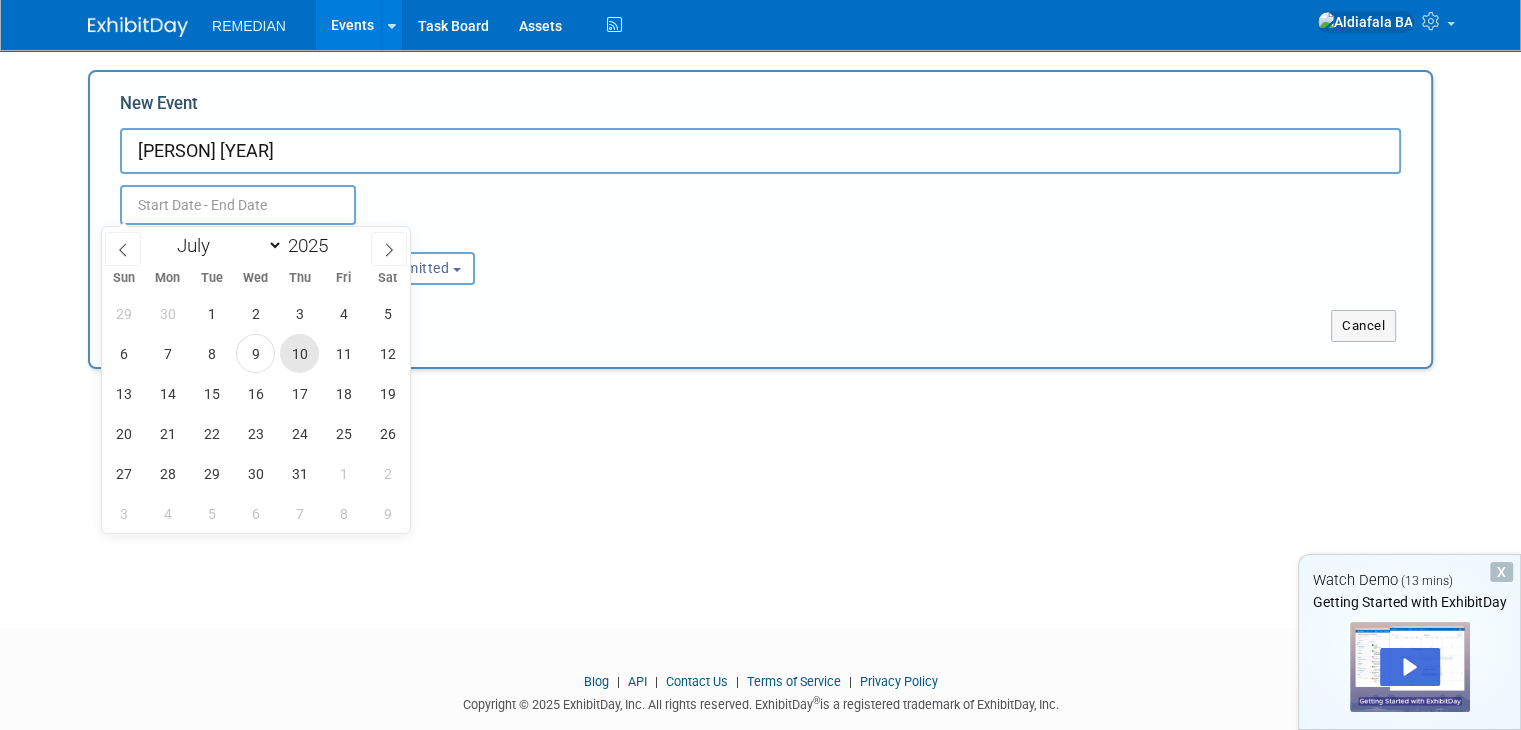 click on "10" at bounding box center [299, 353] 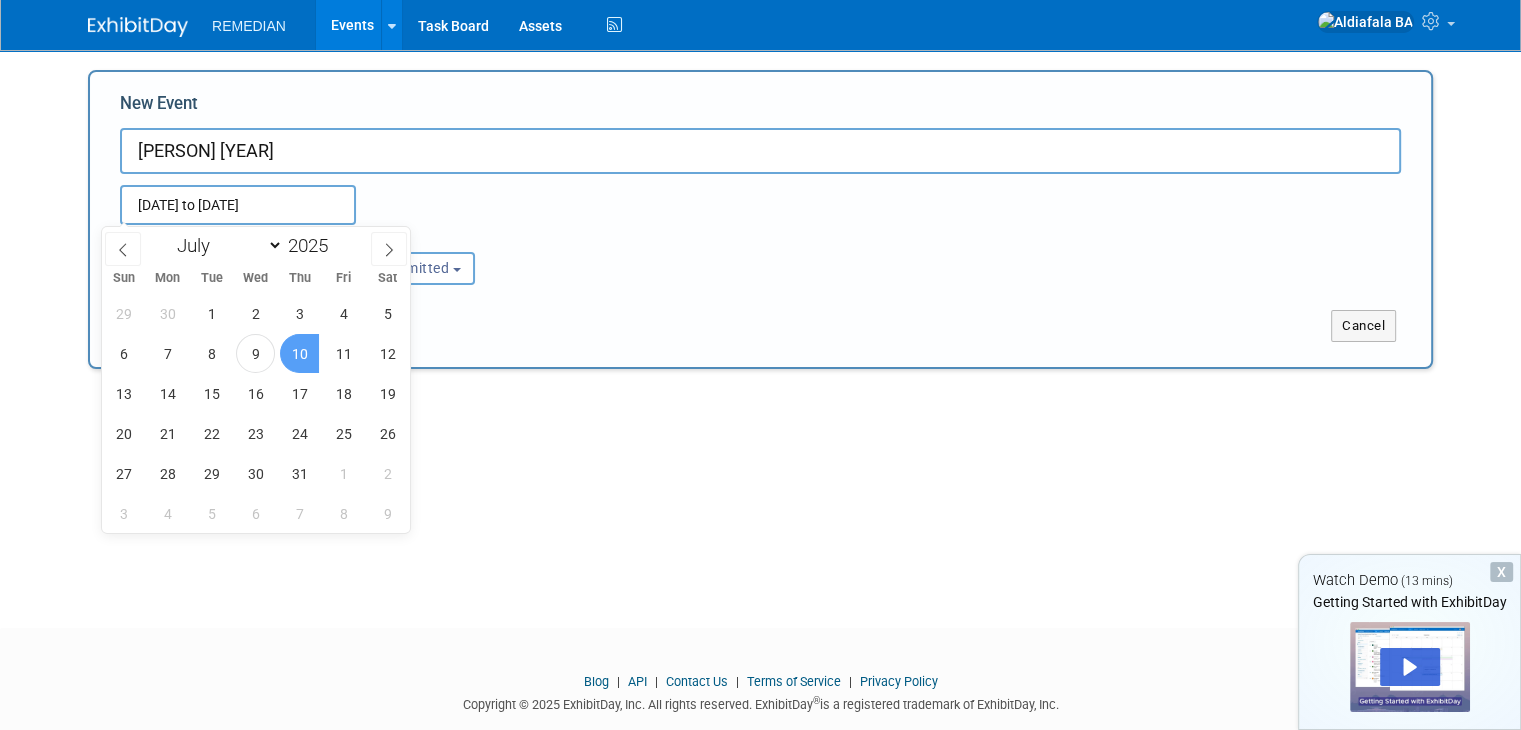 click on "[DATE] to [DATE]" at bounding box center [275, 205] 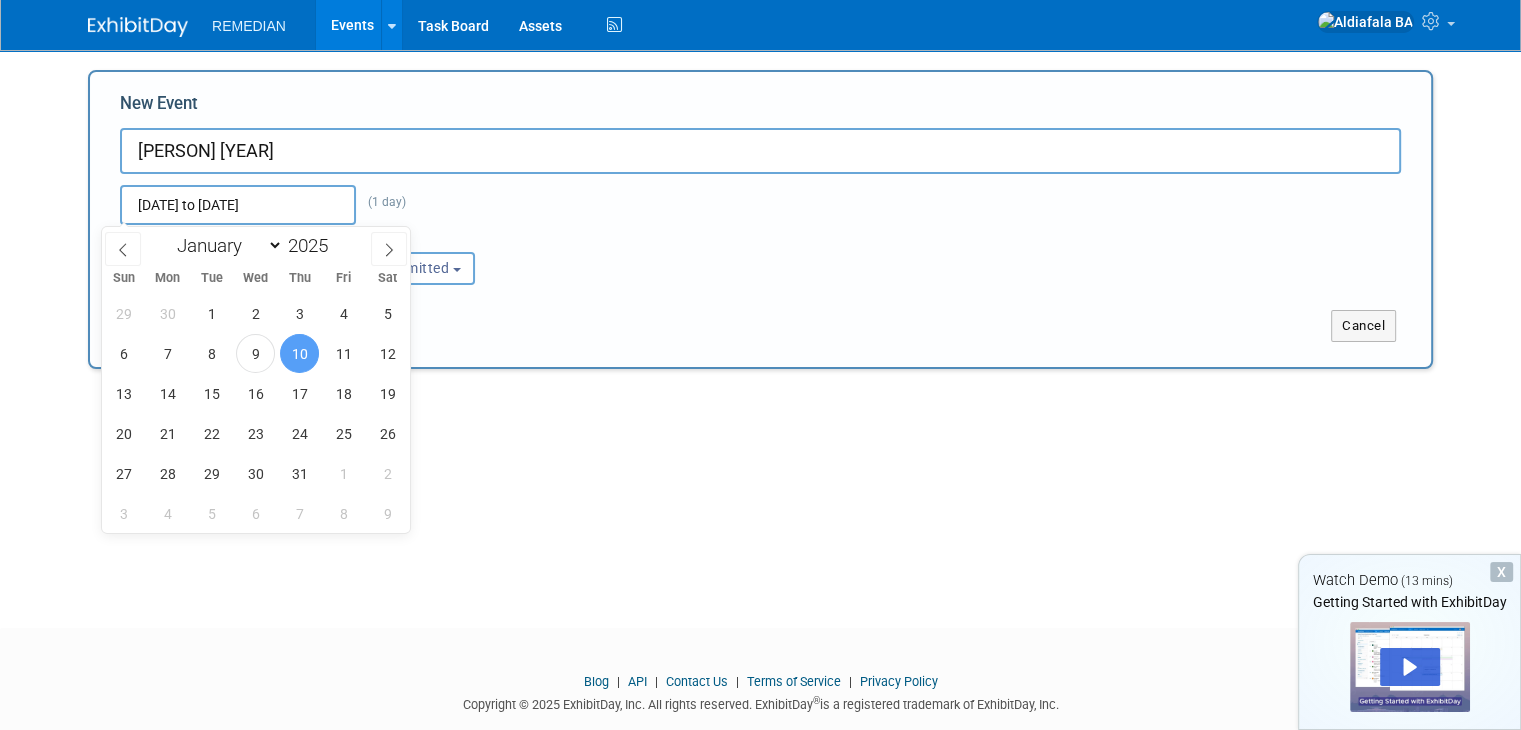 click on "[DATE] to [DATE]" at bounding box center (238, 205) 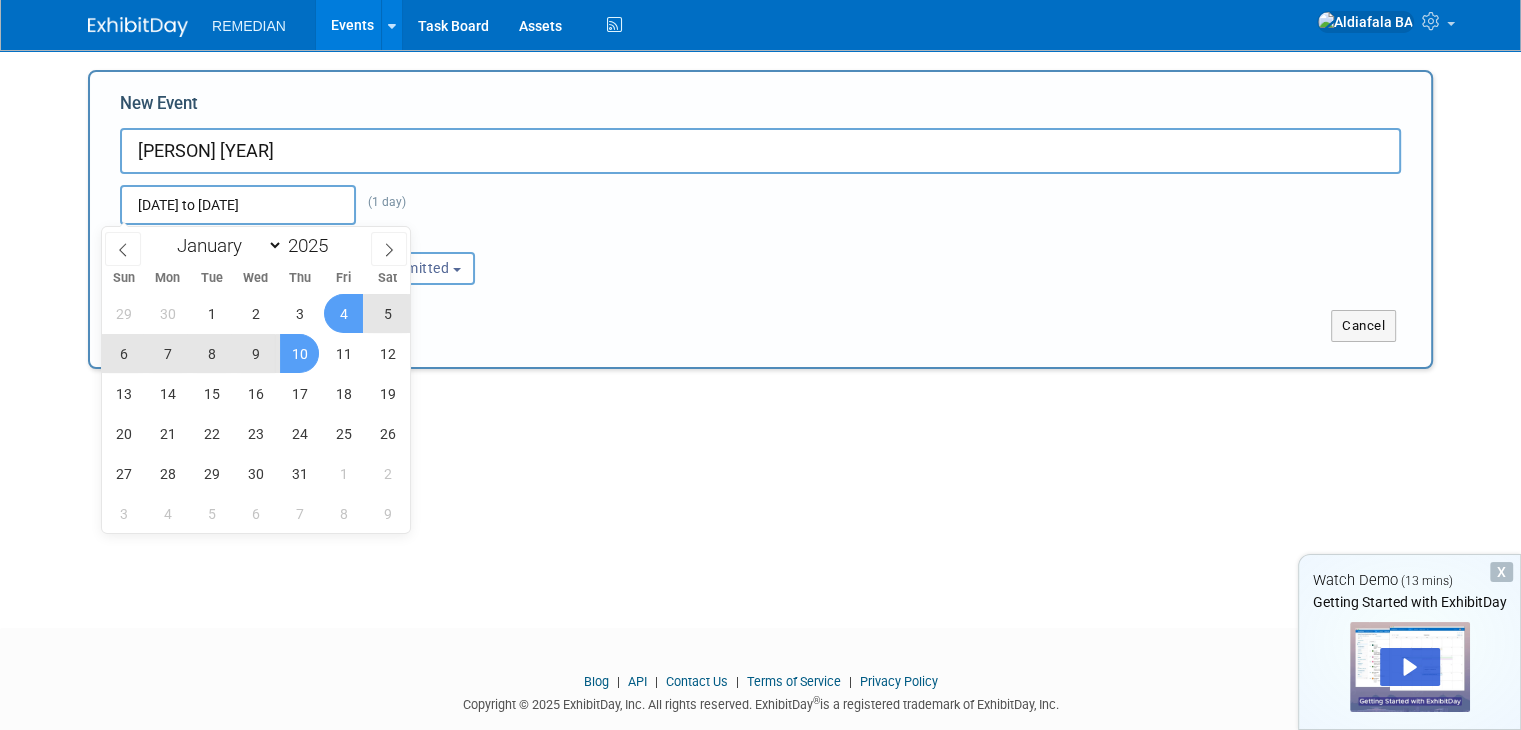 click on "[DATE] to [DATE]" at bounding box center [238, 205] 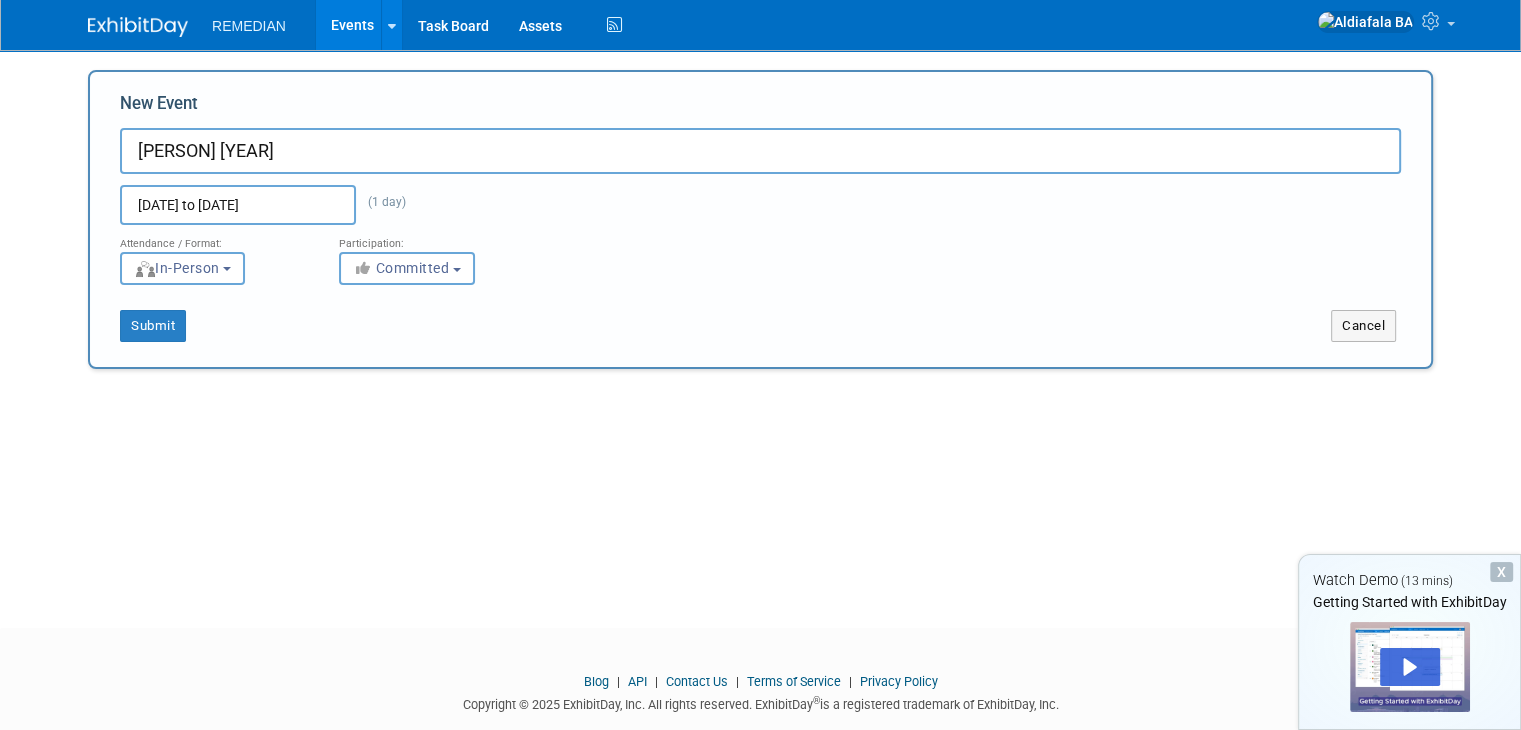 click on "[DATE] to [DATE]
(1 day)" at bounding box center (275, 205) 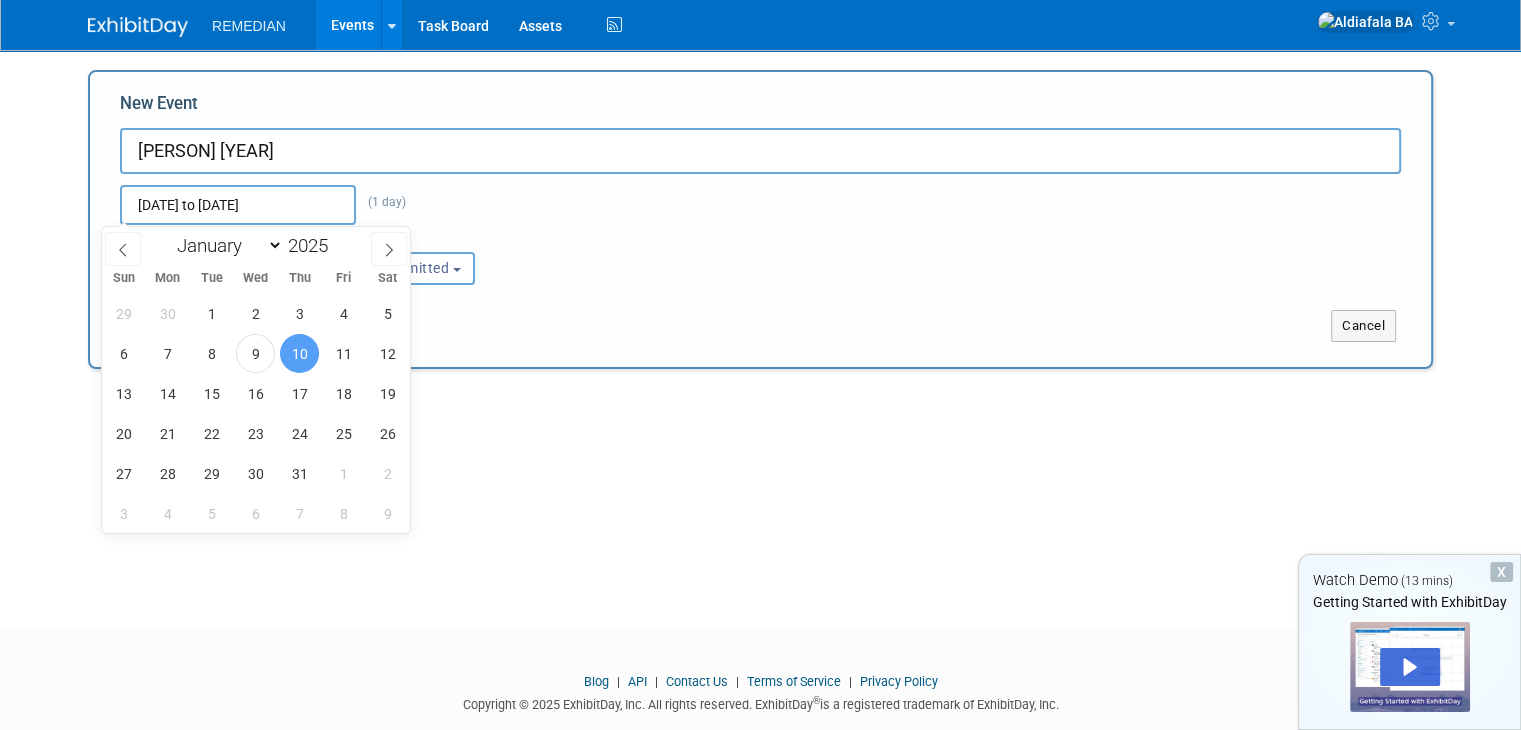 click on "[DATE] to [DATE]" at bounding box center (238, 205) 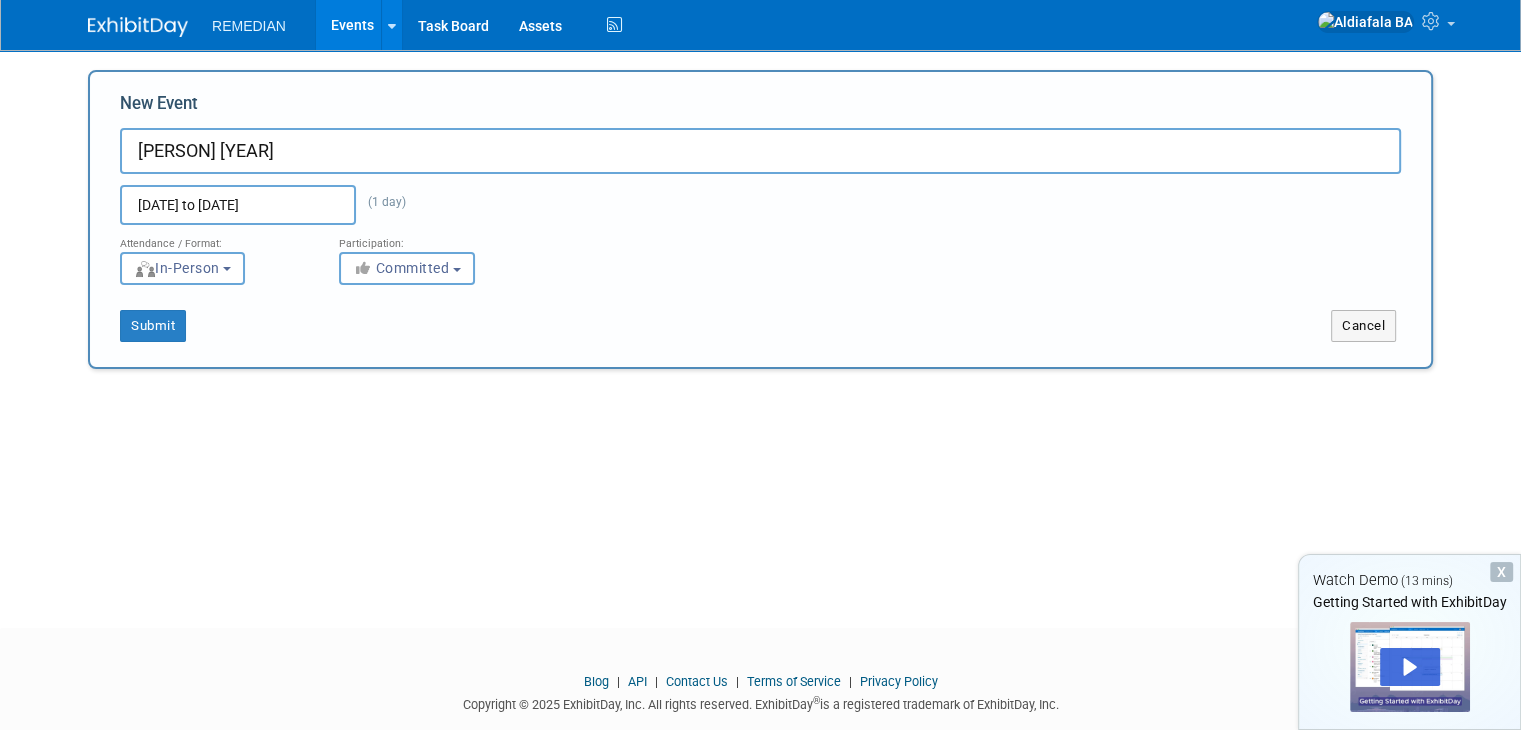 click on "[DATE] to [DATE]
(1 day)
Duplicate Event Warning" at bounding box center [760, 199] 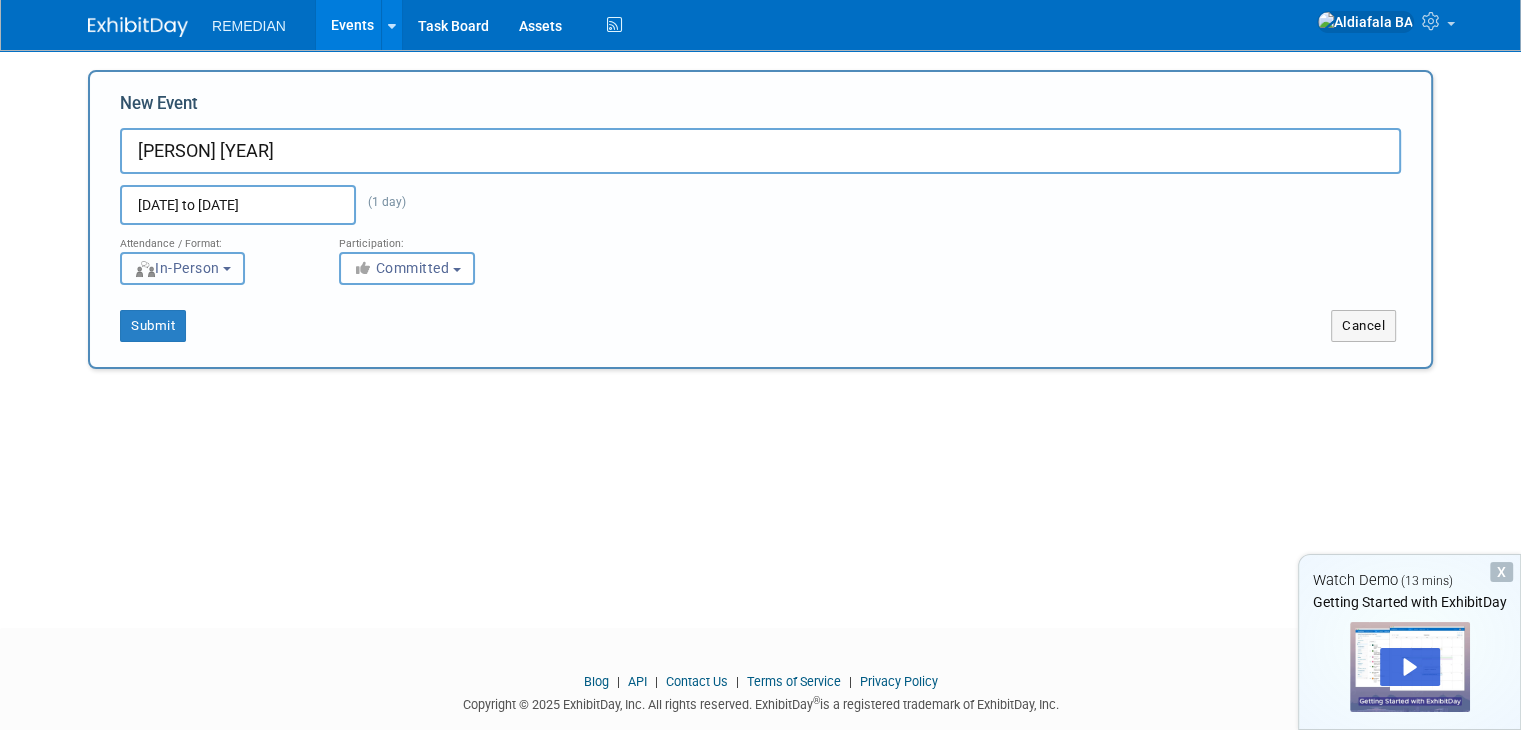 click on "In-Person" at bounding box center [177, 268] 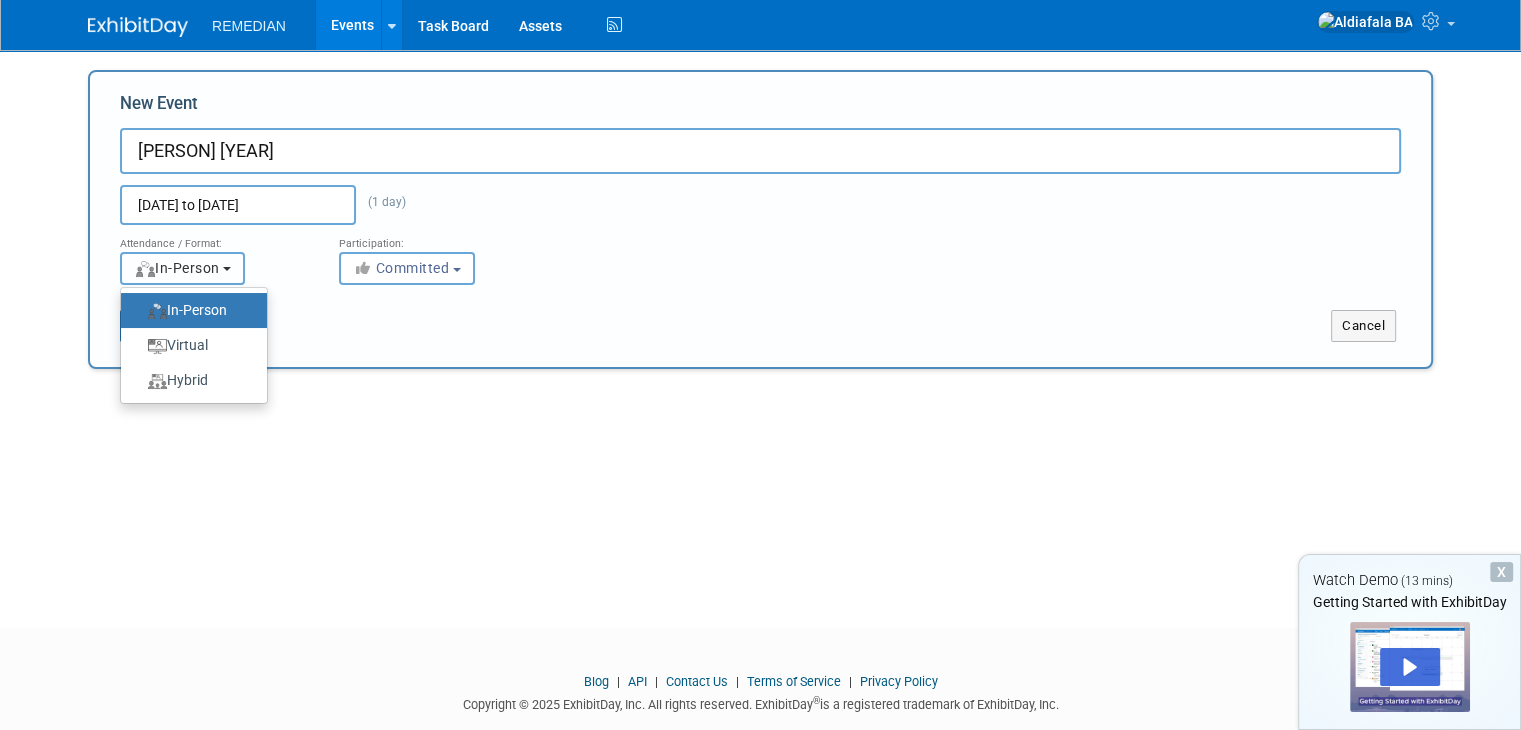 click on "In-Person" at bounding box center [177, 268] 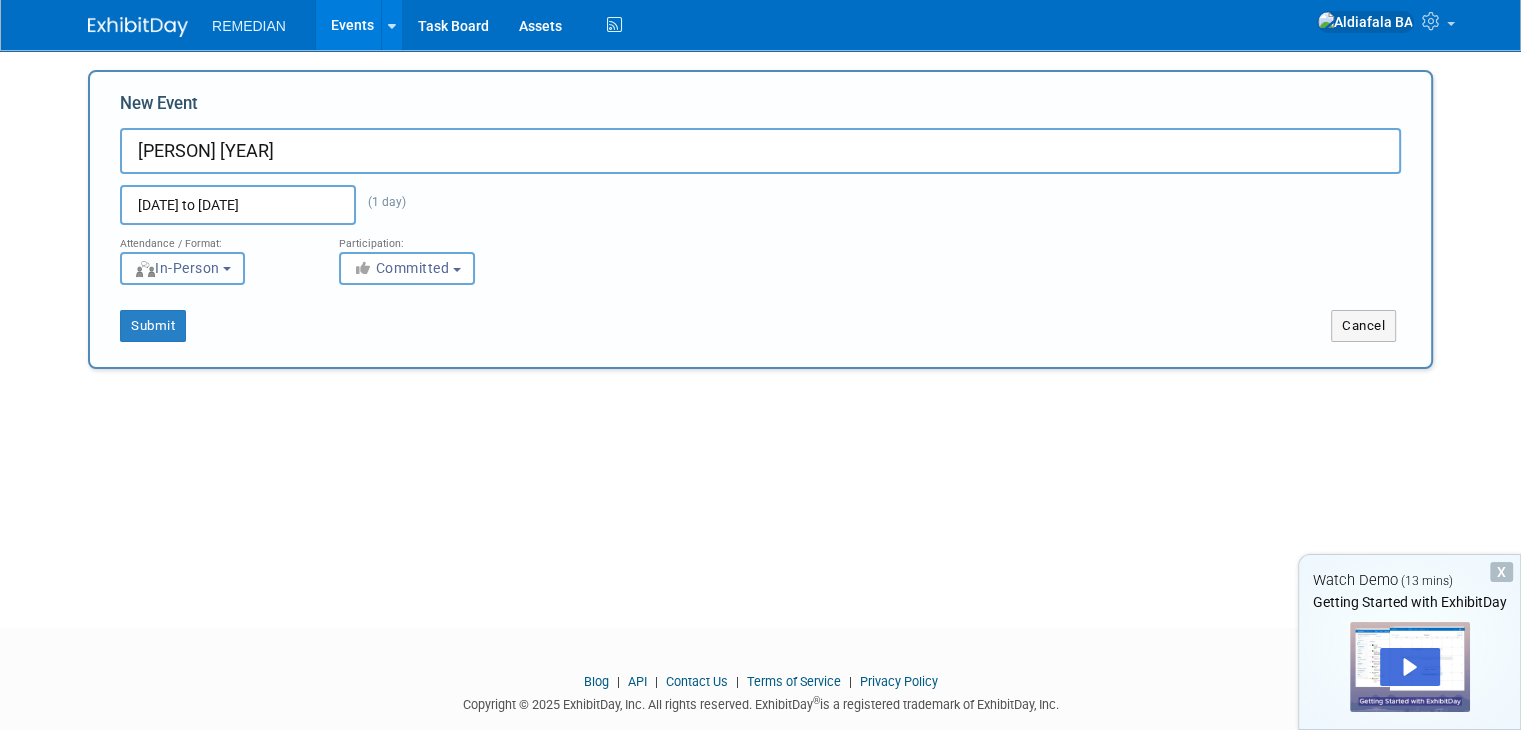 click on "In-Person" at bounding box center (177, 268) 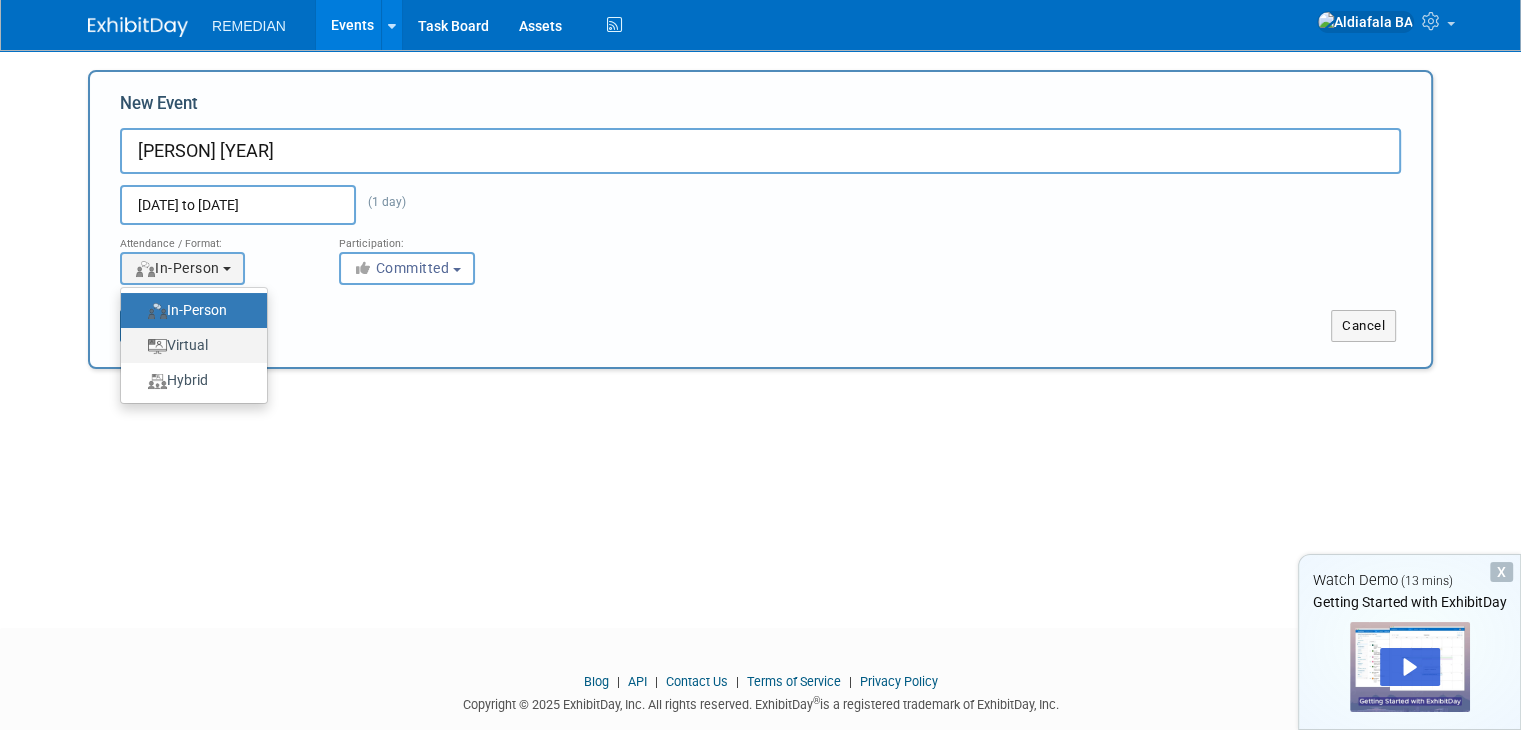 click on "Virtual" at bounding box center (189, 310) 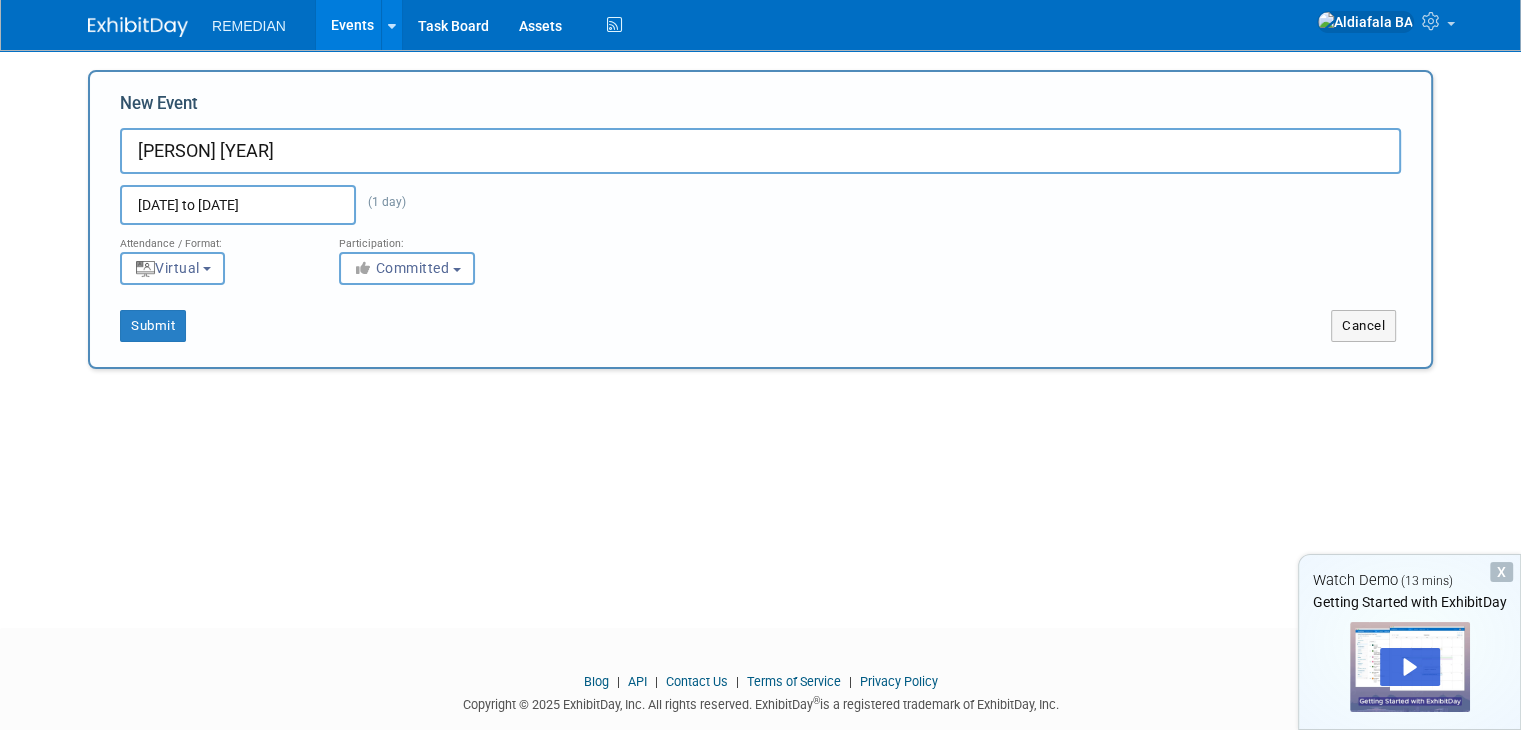 click on "Submit
Cancel" at bounding box center (760, 313) 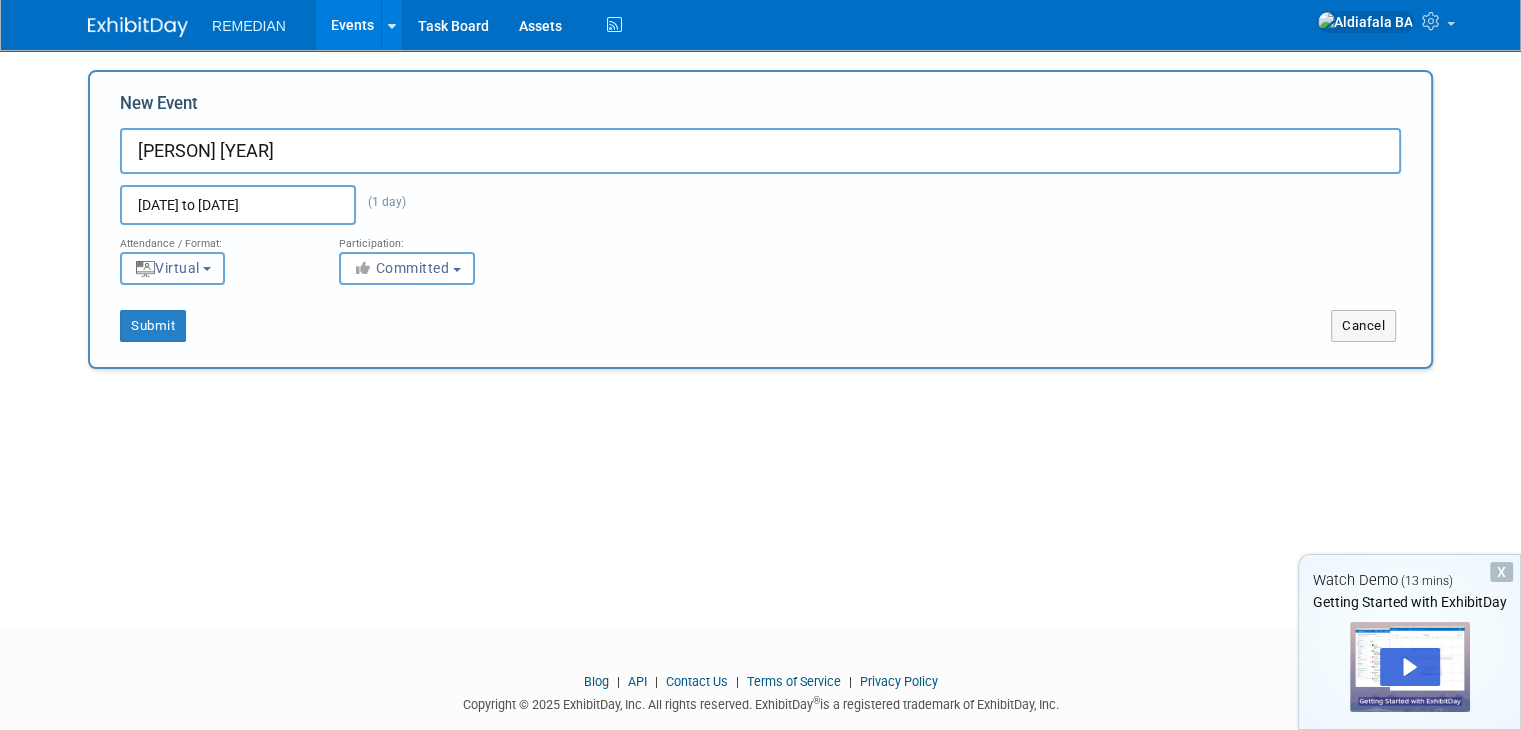 click on "Virtual" at bounding box center [167, 268] 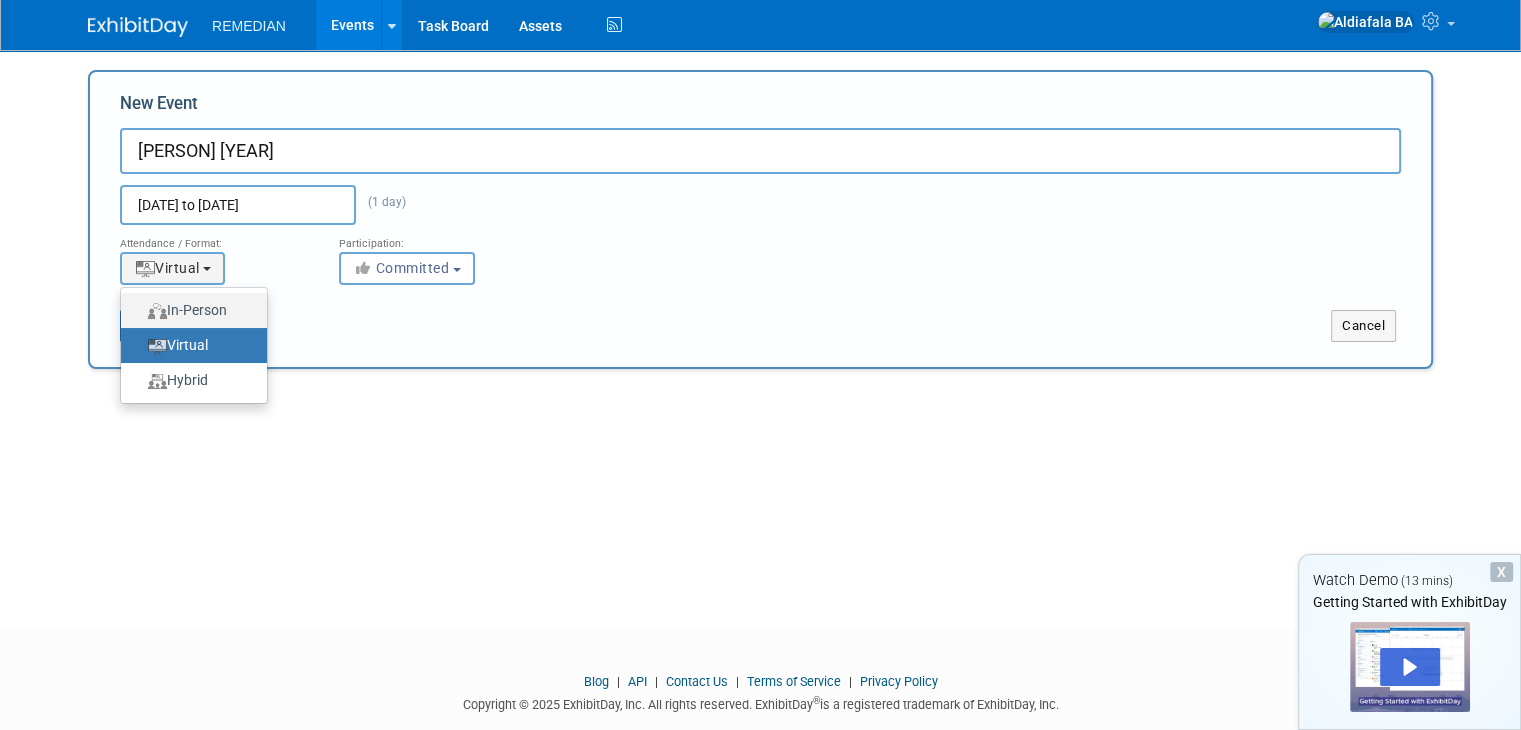 click on "In-Person" at bounding box center [189, 310] 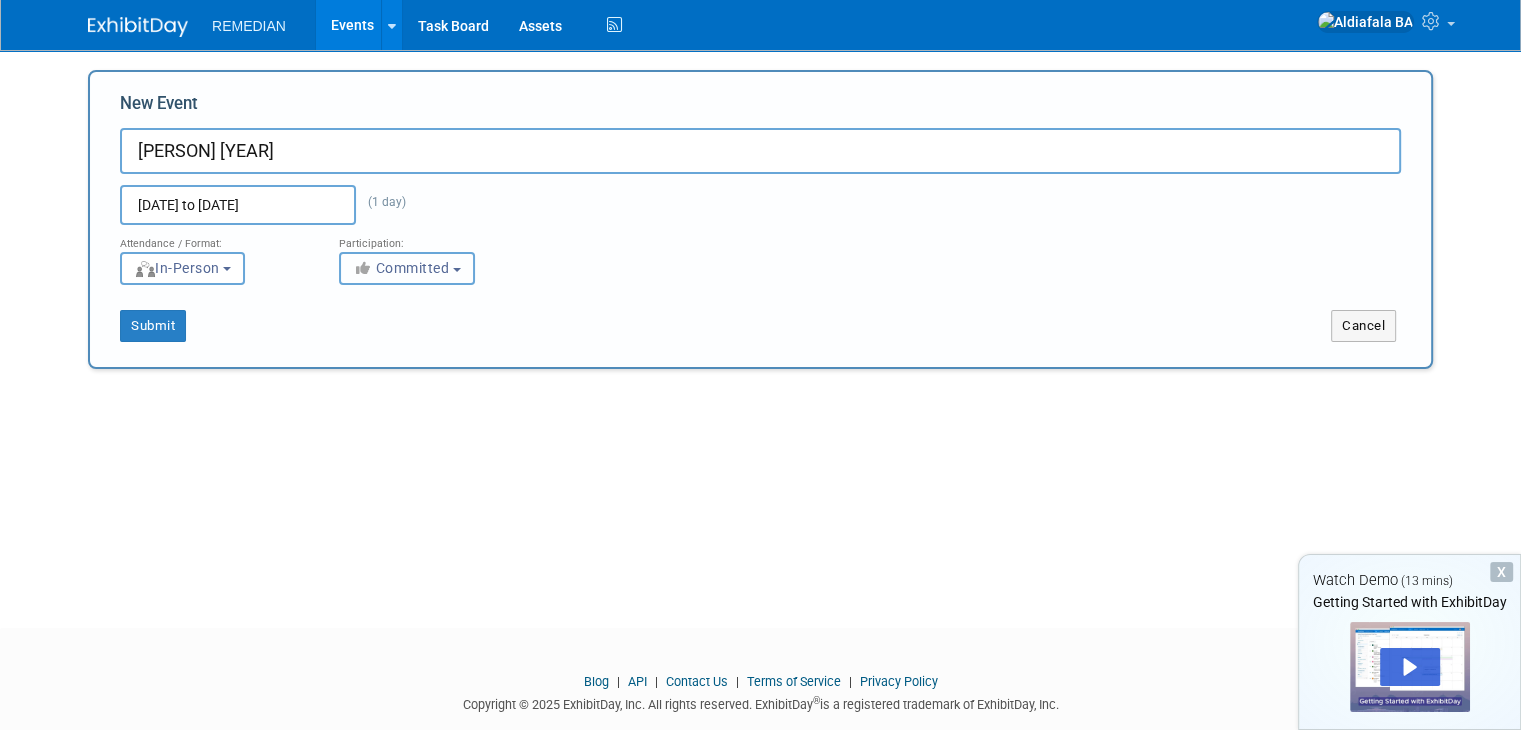 click on "Committed" at bounding box center [401, 268] 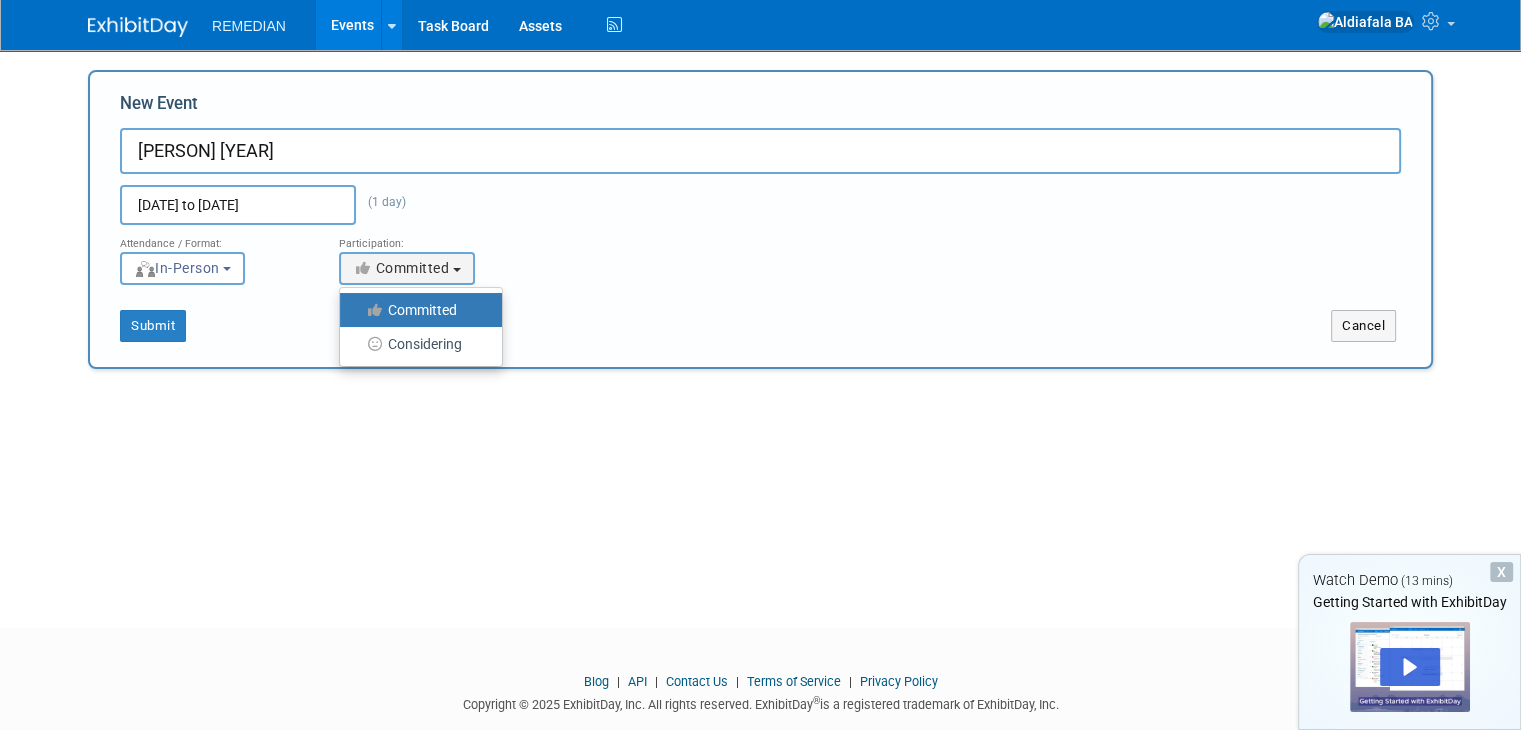 drag, startPoint x: 125, startPoint y: 353, endPoint x: 157, endPoint y: 299, distance: 62.76942 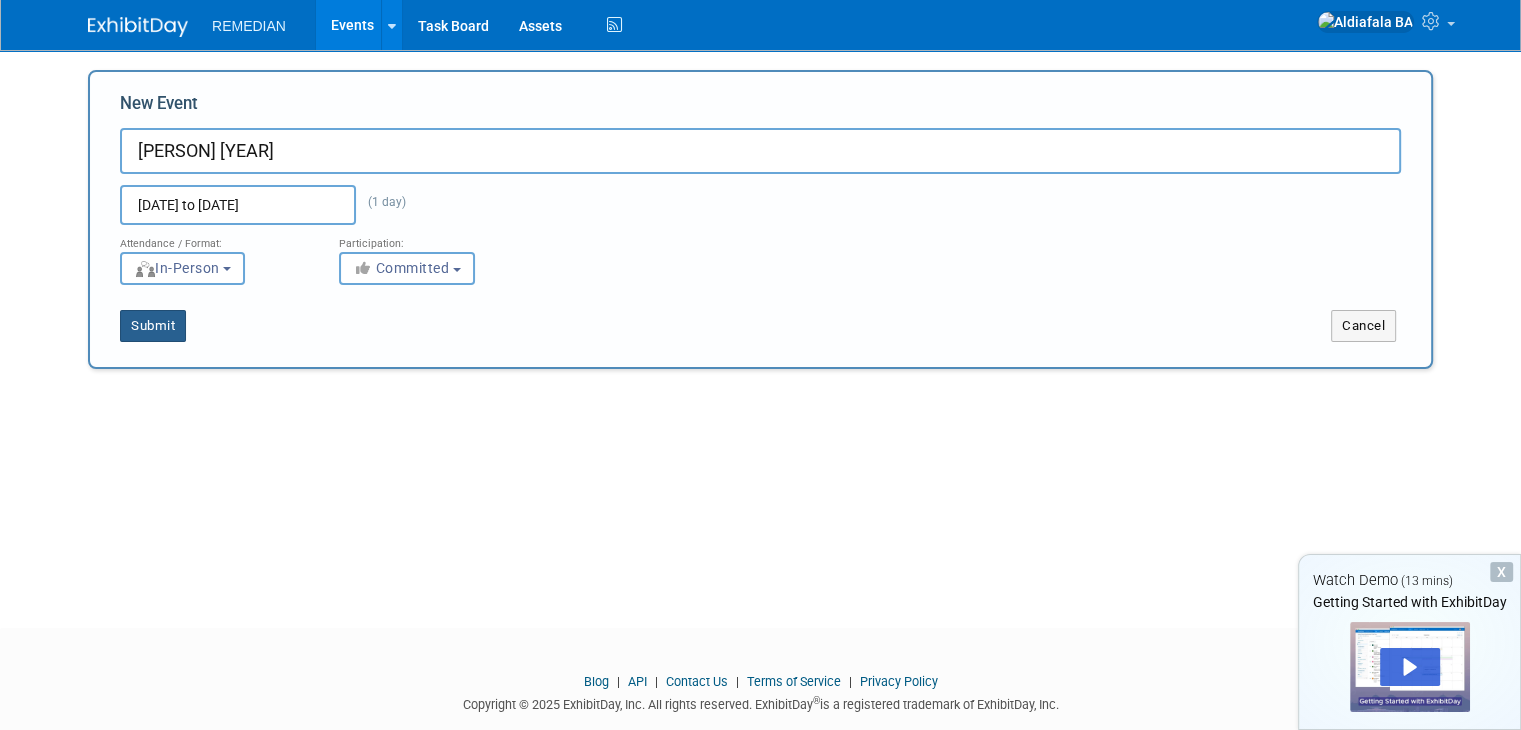 click on "Submit" at bounding box center (153, 326) 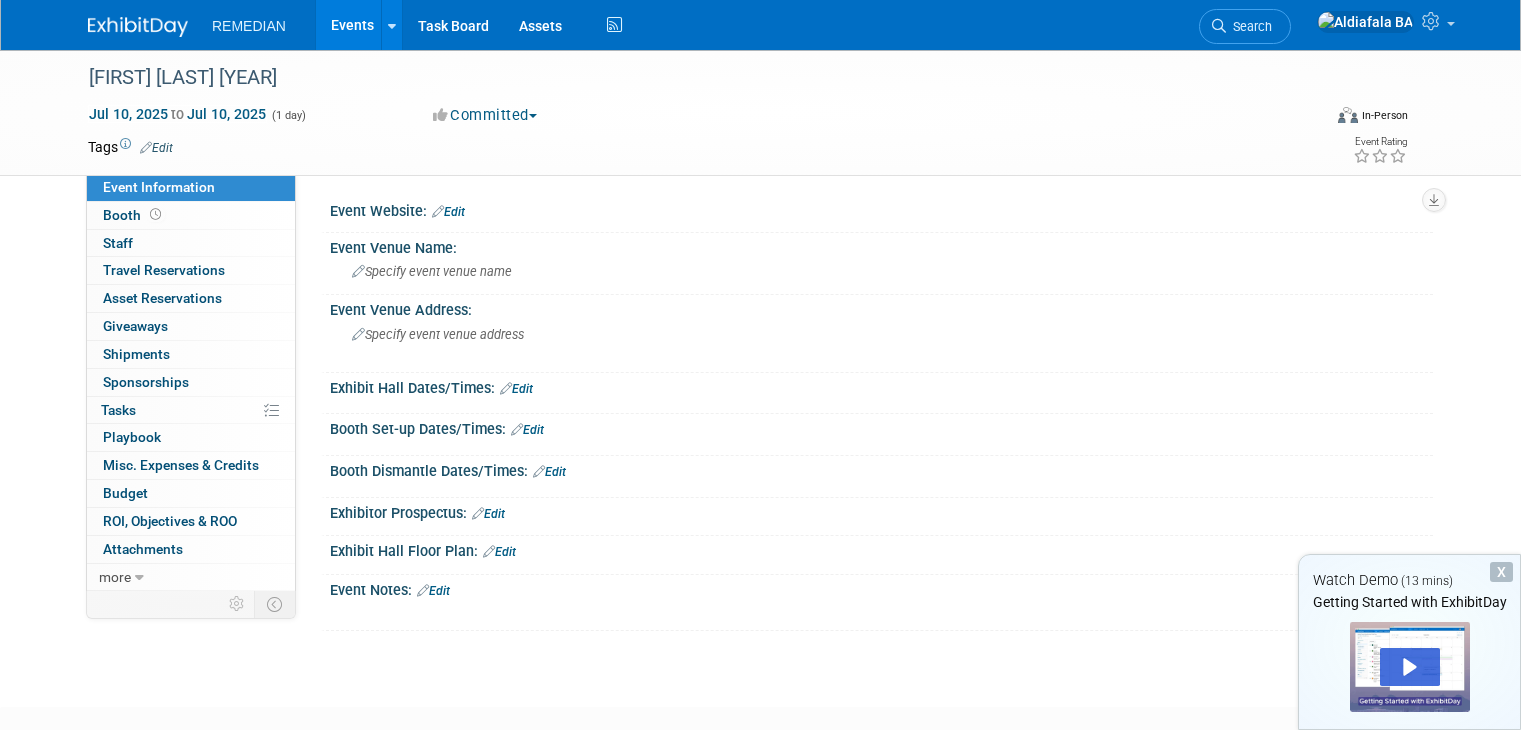 scroll, scrollTop: 0, scrollLeft: 0, axis: both 